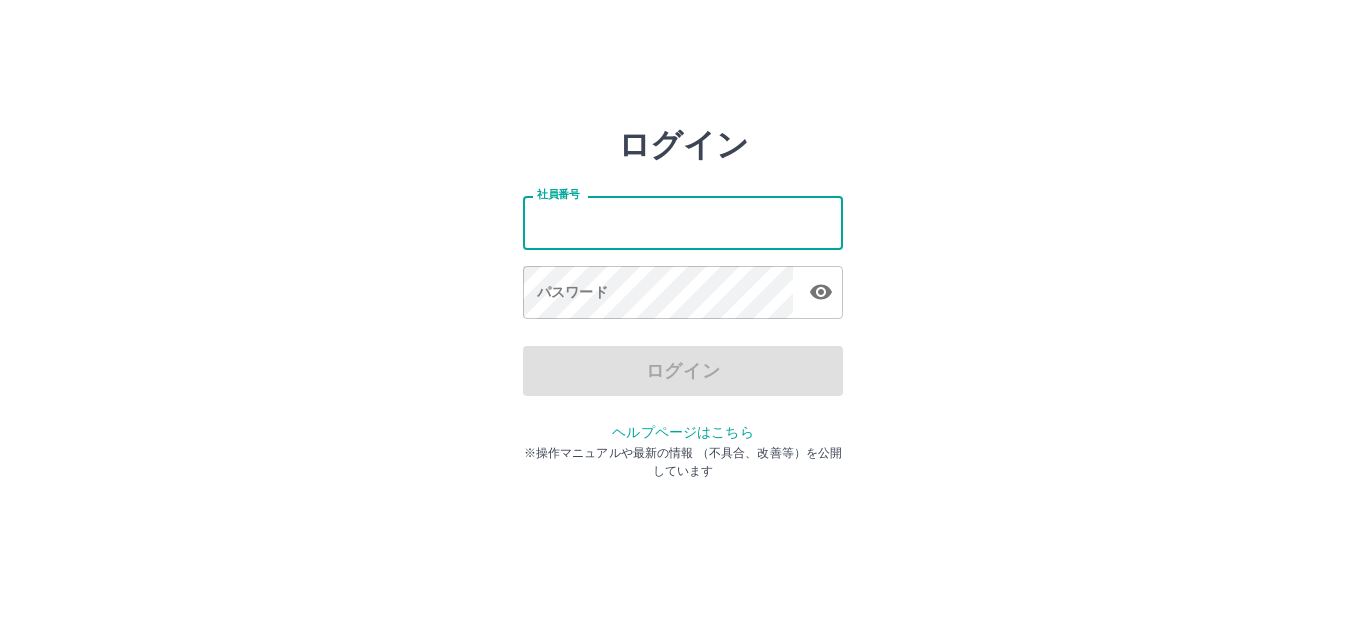 scroll, scrollTop: 0, scrollLeft: 0, axis: both 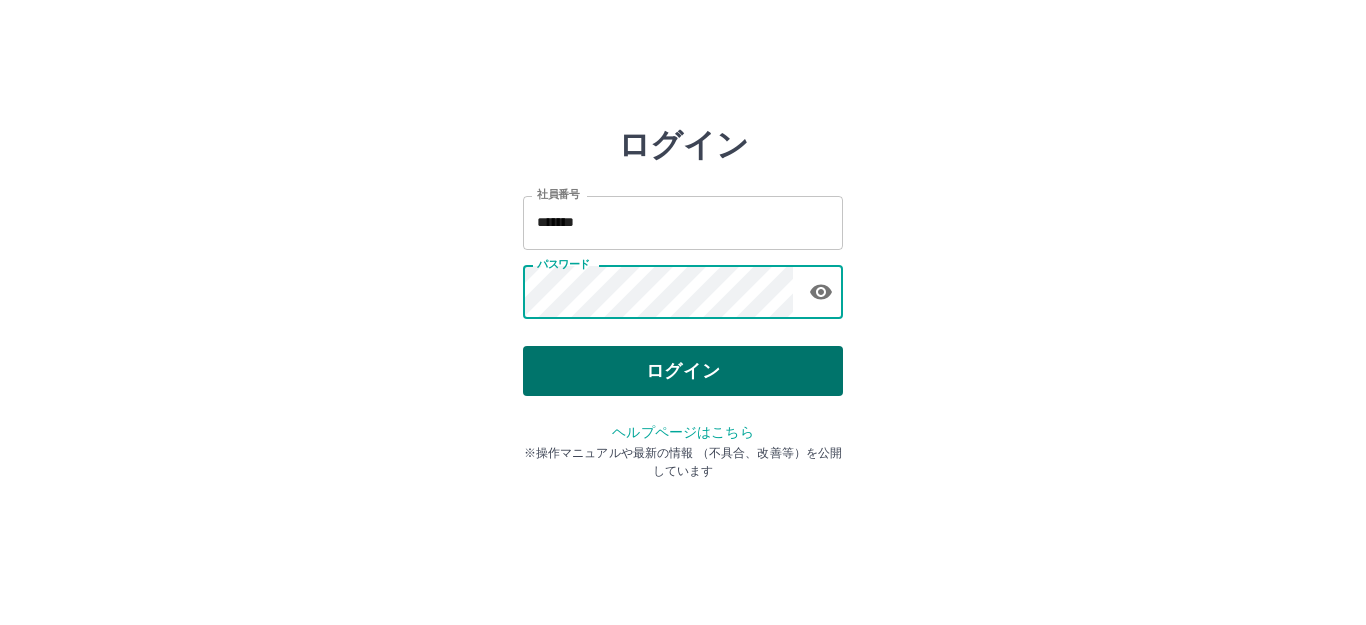 click on "ログイン" at bounding box center (683, 371) 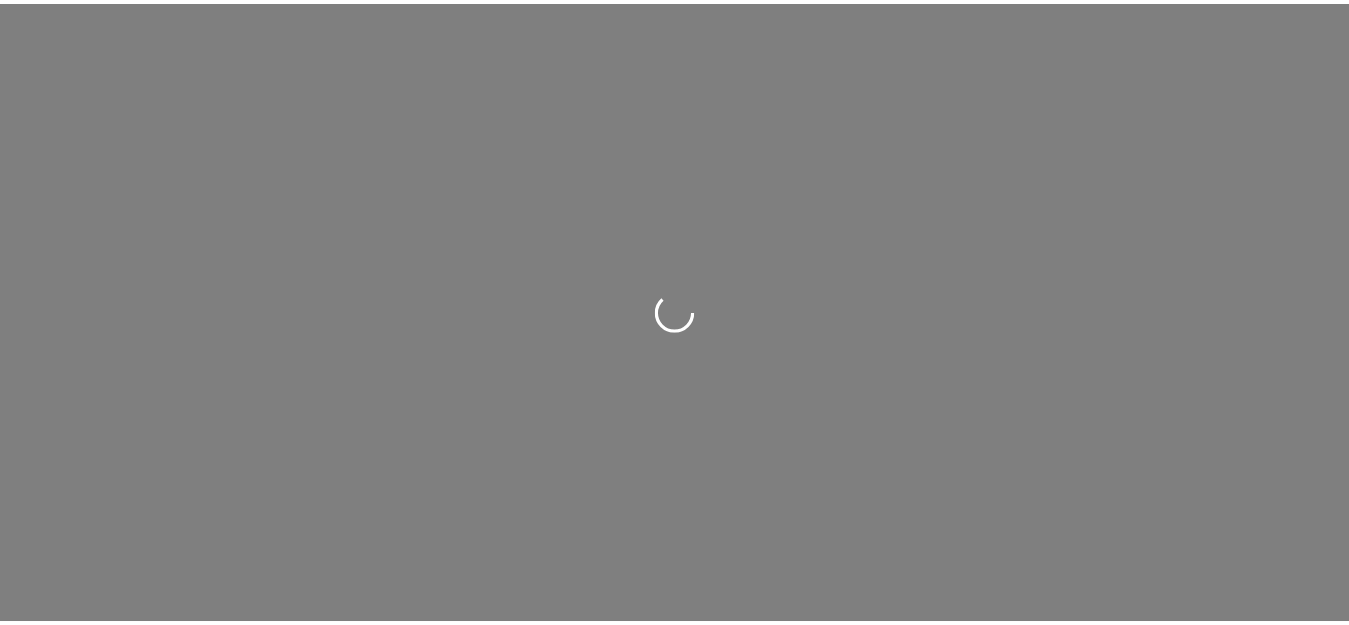 scroll, scrollTop: 0, scrollLeft: 0, axis: both 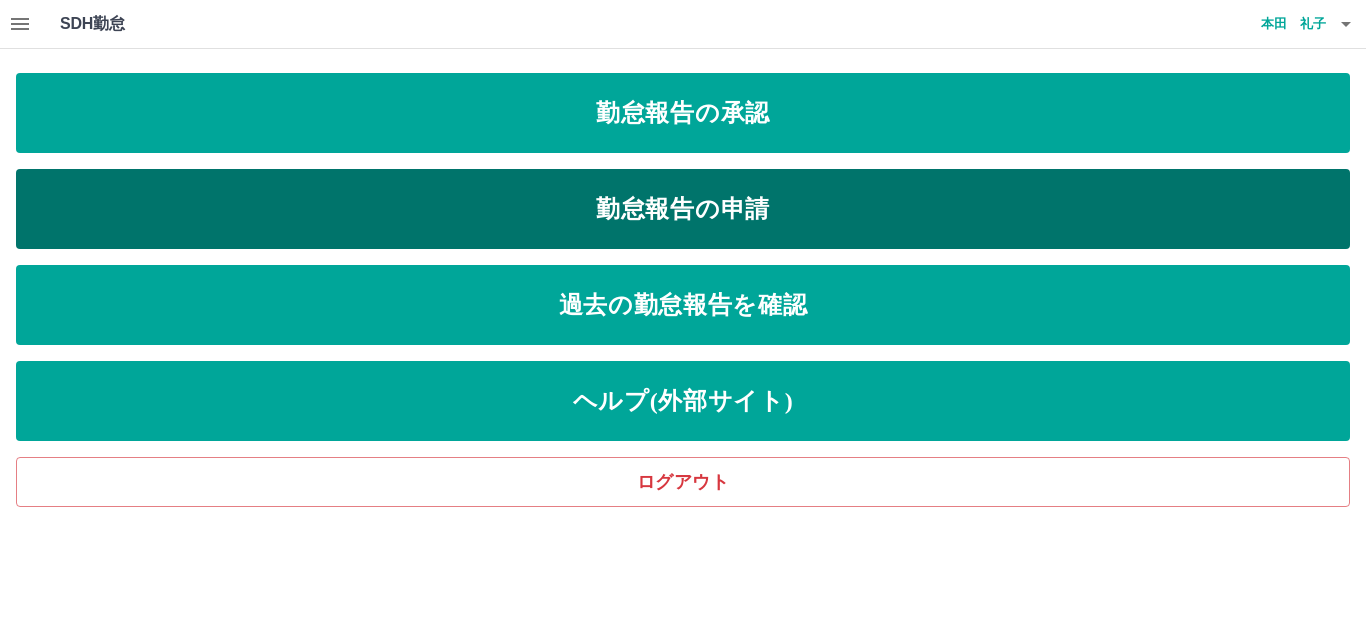 click on "勤怠報告の申請" at bounding box center (683, 209) 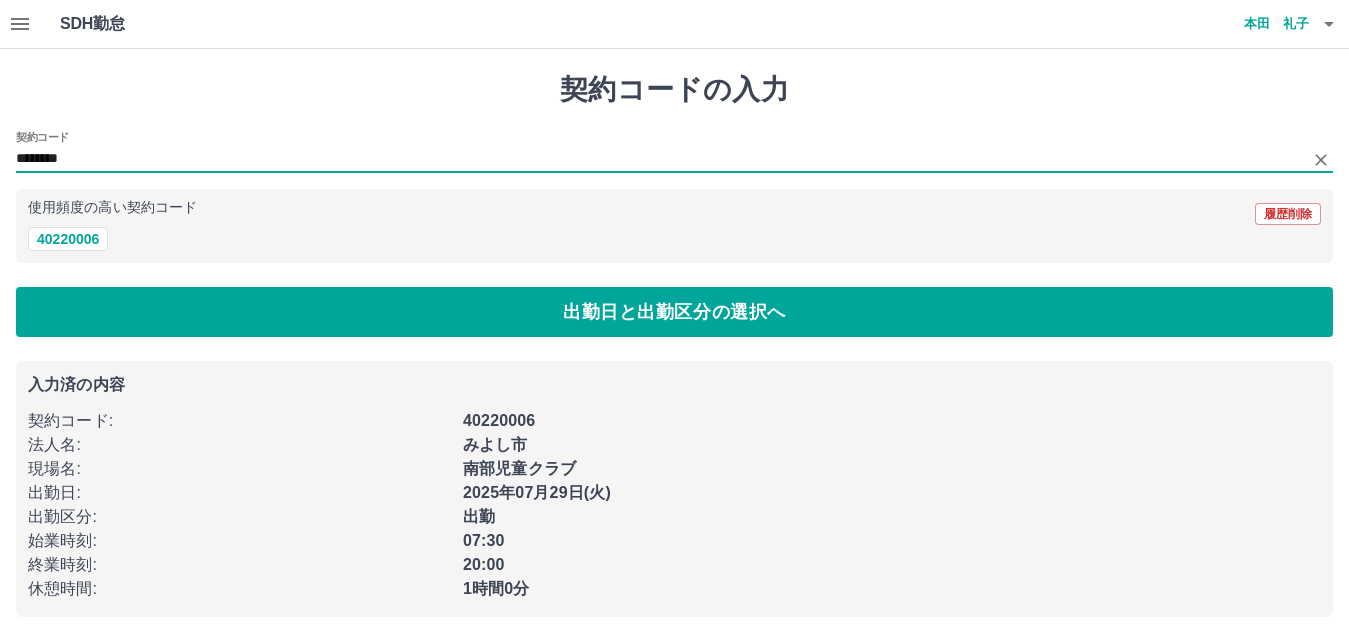 click on "********" at bounding box center (659, 159) 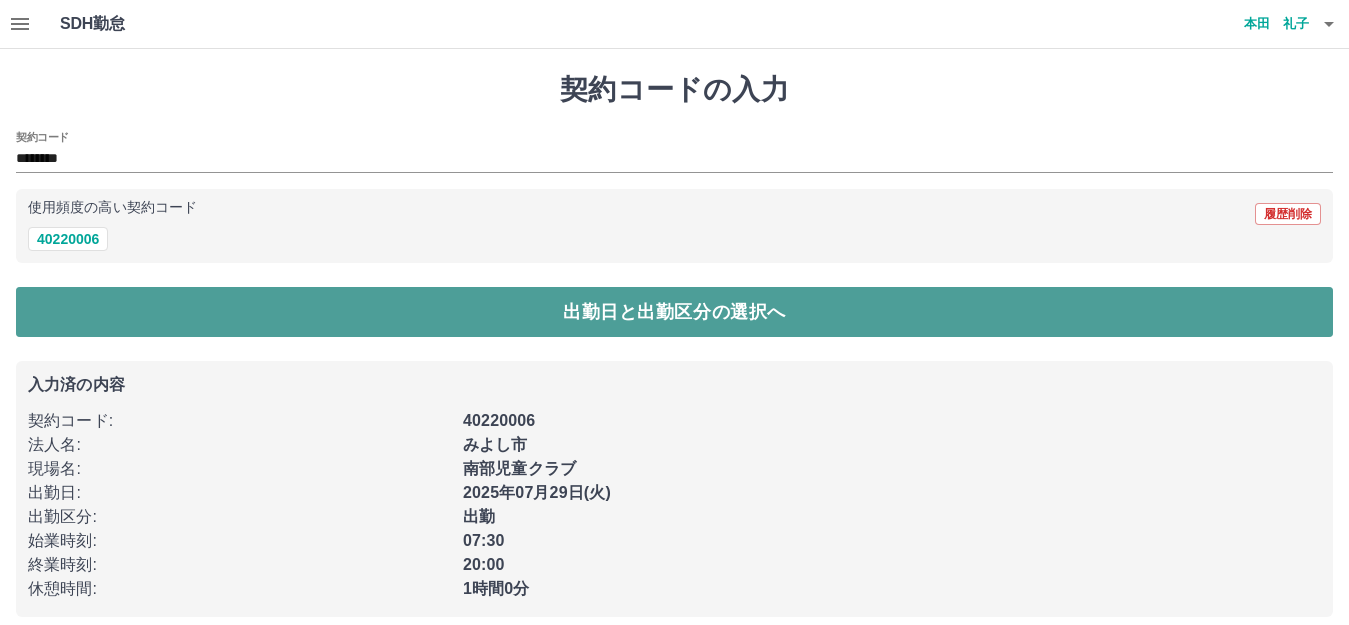 click on "出勤日と出勤区分の選択へ" at bounding box center (674, 312) 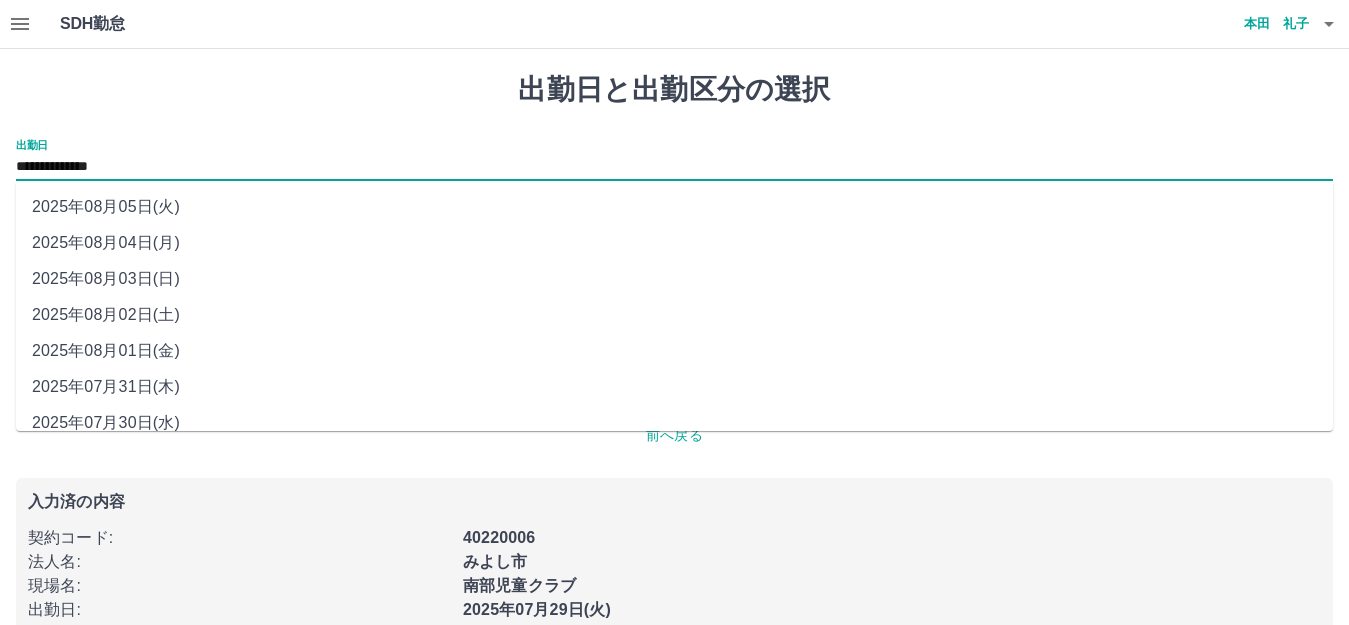 click on "**********" at bounding box center (674, 167) 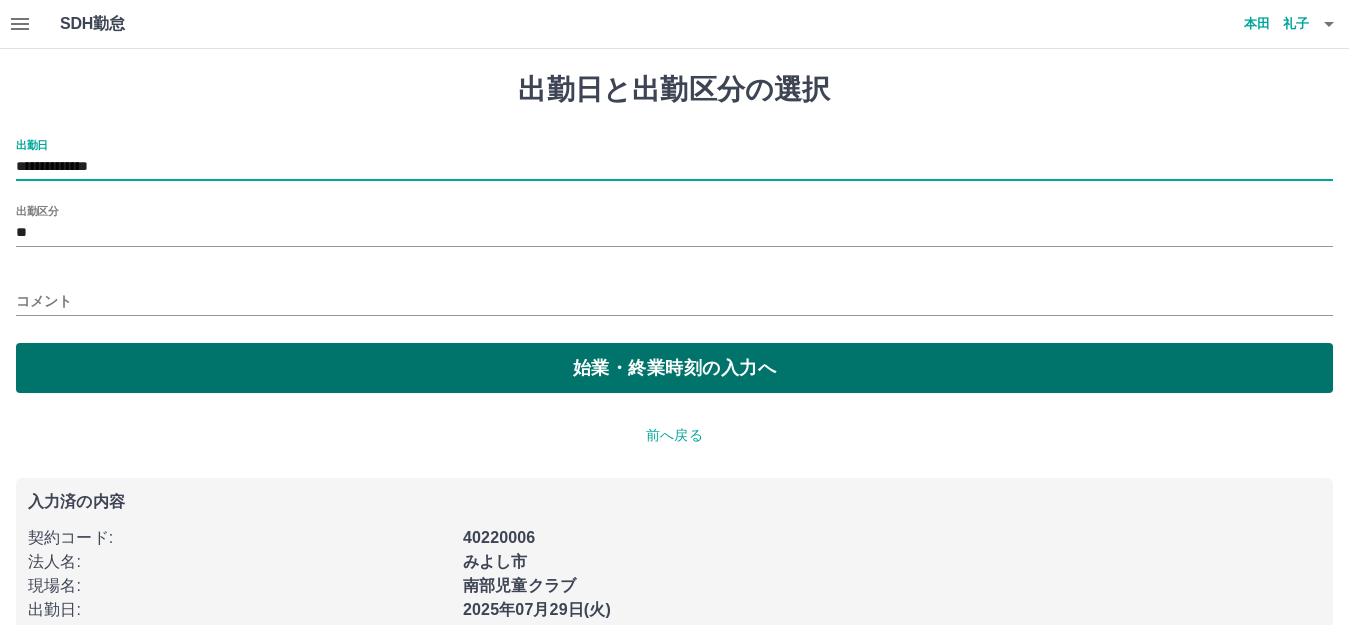 click on "始業・終業時刻の入力へ" at bounding box center (674, 368) 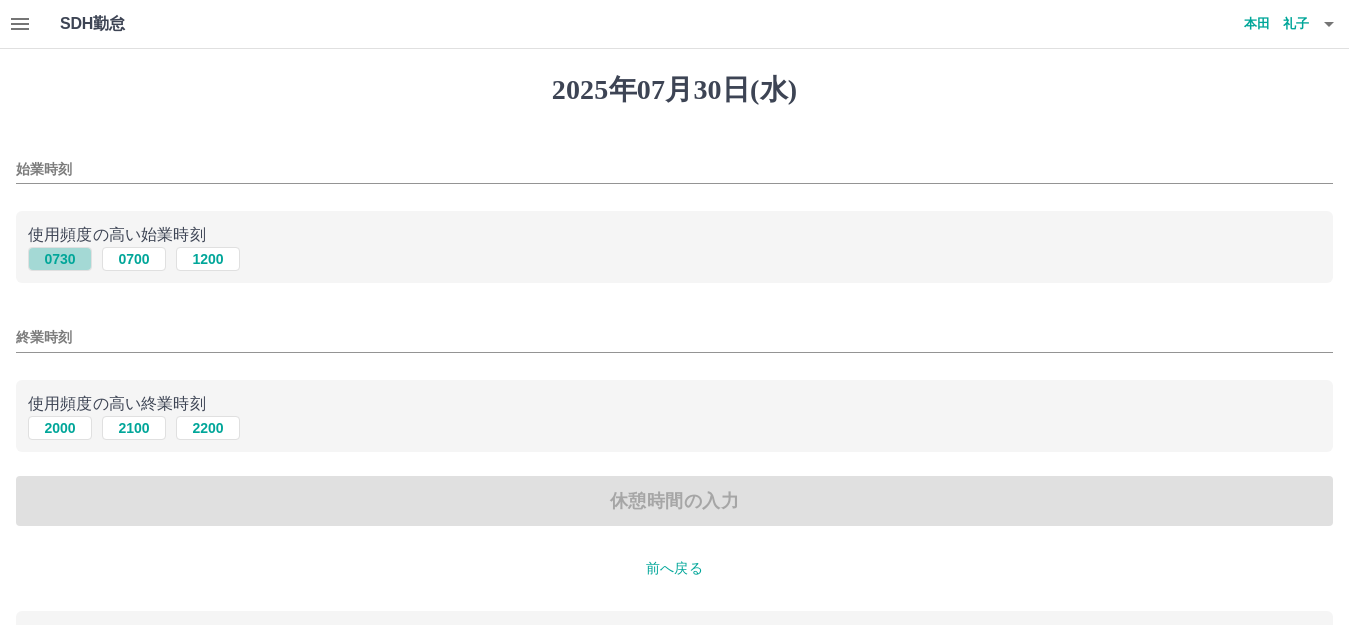click on "0730" at bounding box center [60, 259] 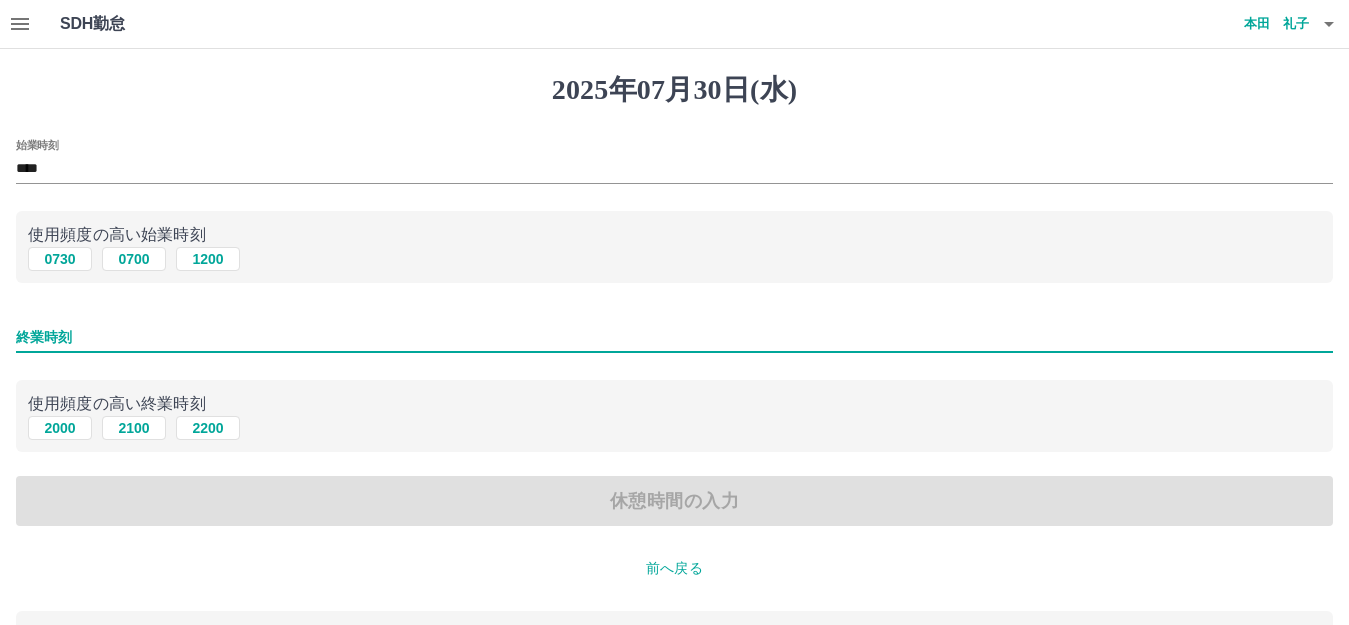 click on "終業時刻" at bounding box center [674, 337] 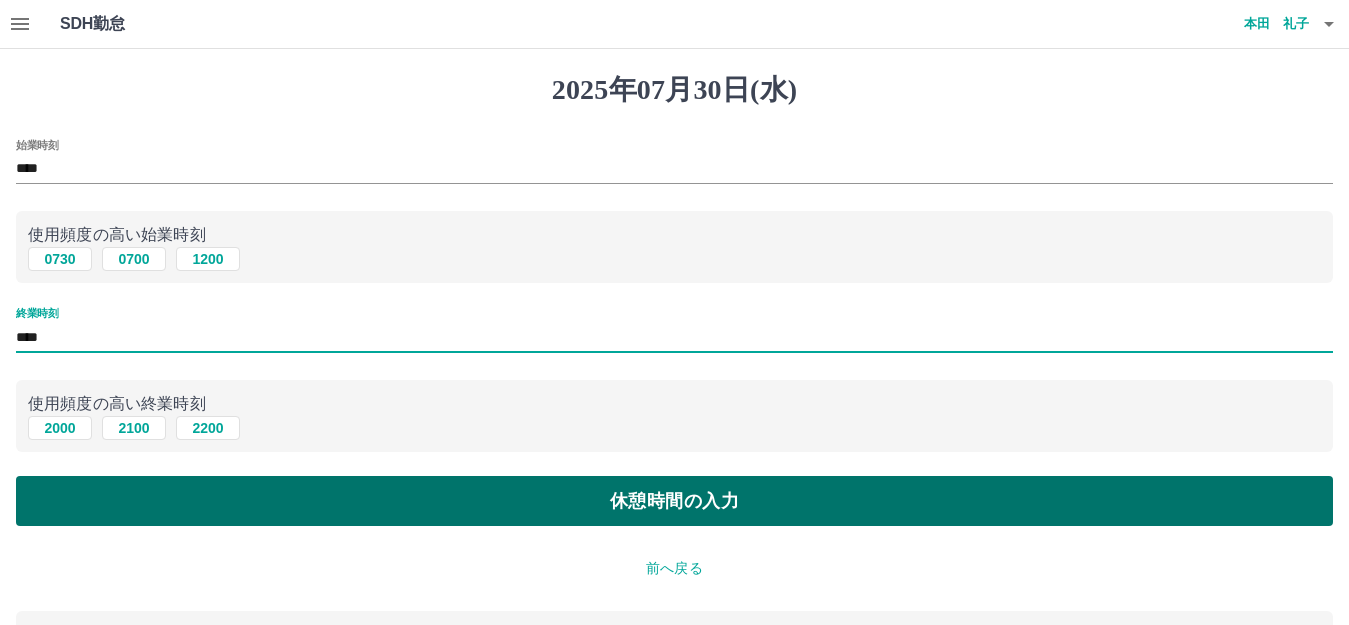 click on "休憩時間の入力" at bounding box center (674, 501) 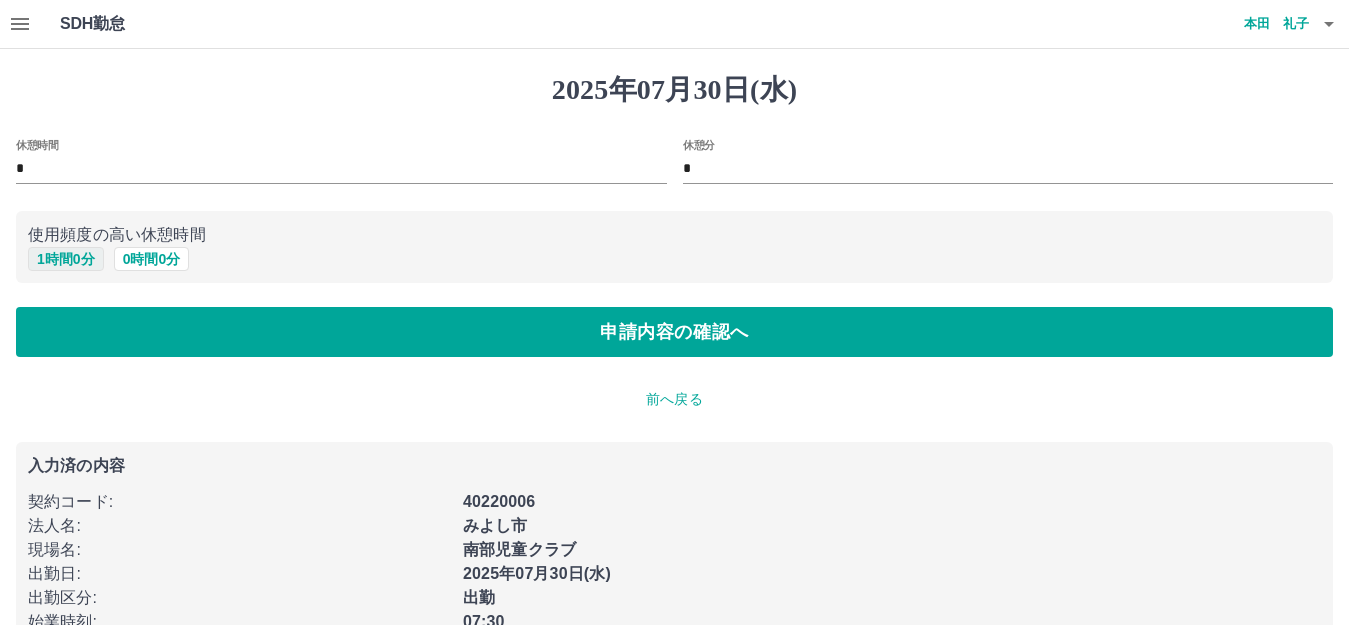 click on "1 時間 0 分" at bounding box center [66, 259] 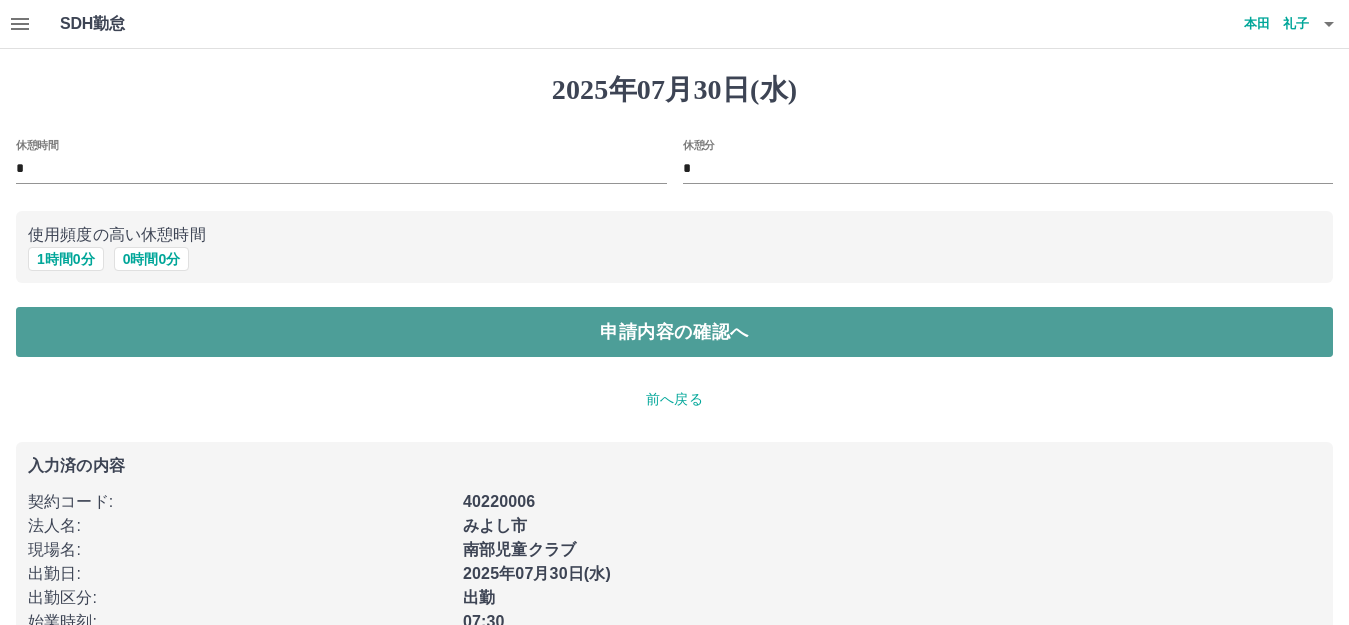 drag, startPoint x: 271, startPoint y: 342, endPoint x: 278, endPoint y: 331, distance: 13.038404 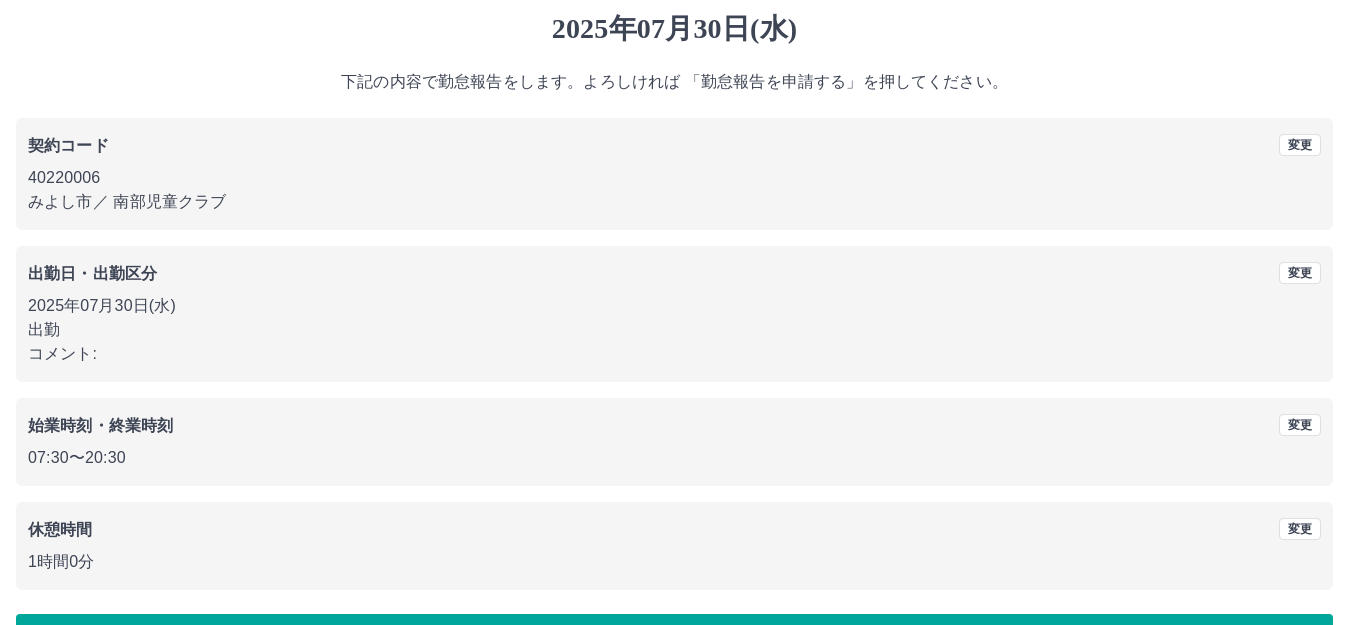 scroll, scrollTop: 124, scrollLeft: 0, axis: vertical 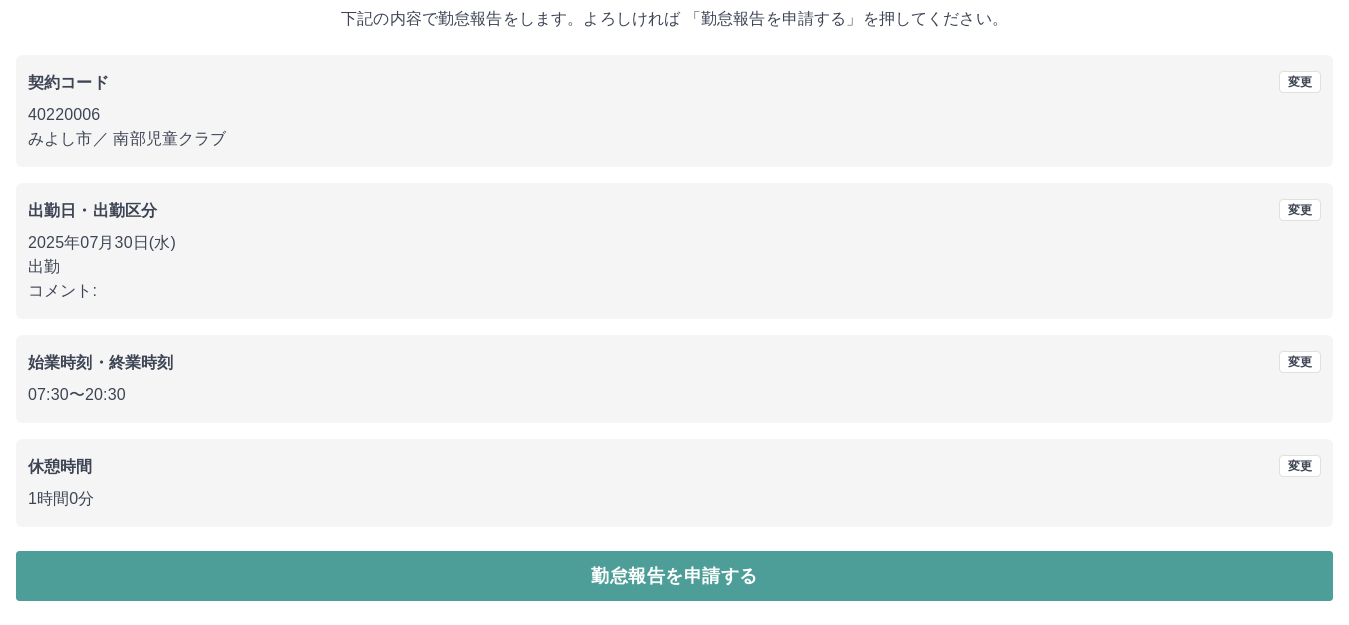 click on "勤怠報告を申請する" at bounding box center [674, 576] 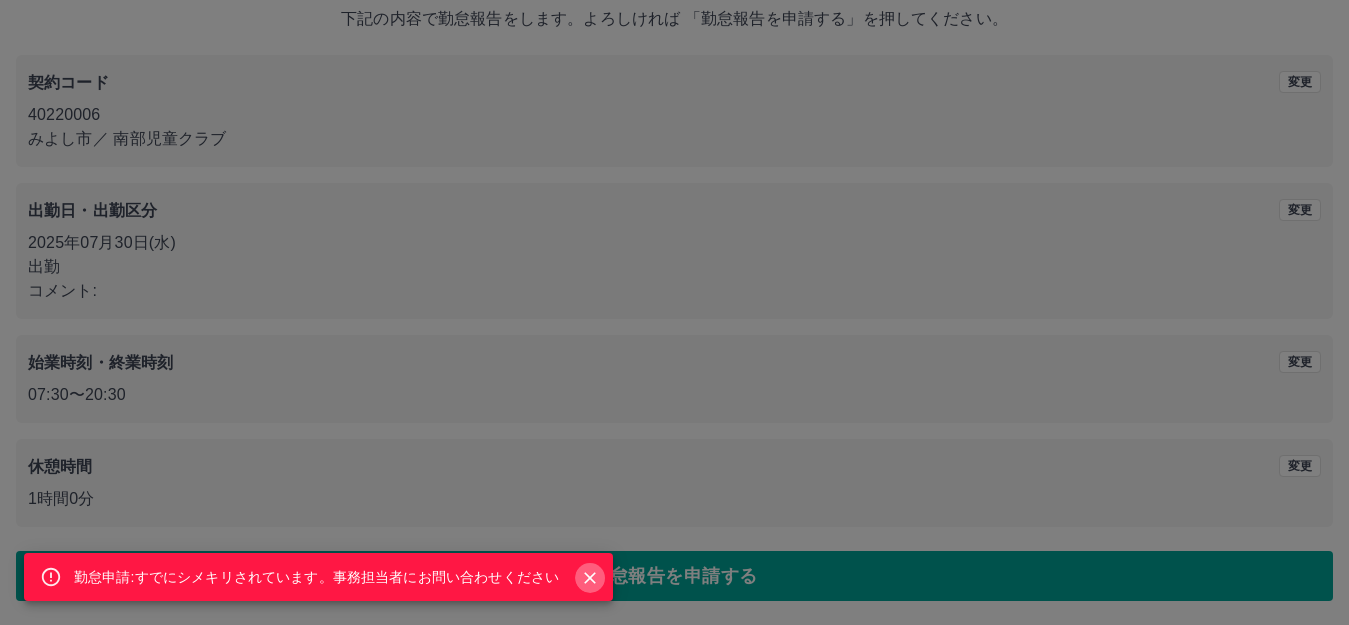 click 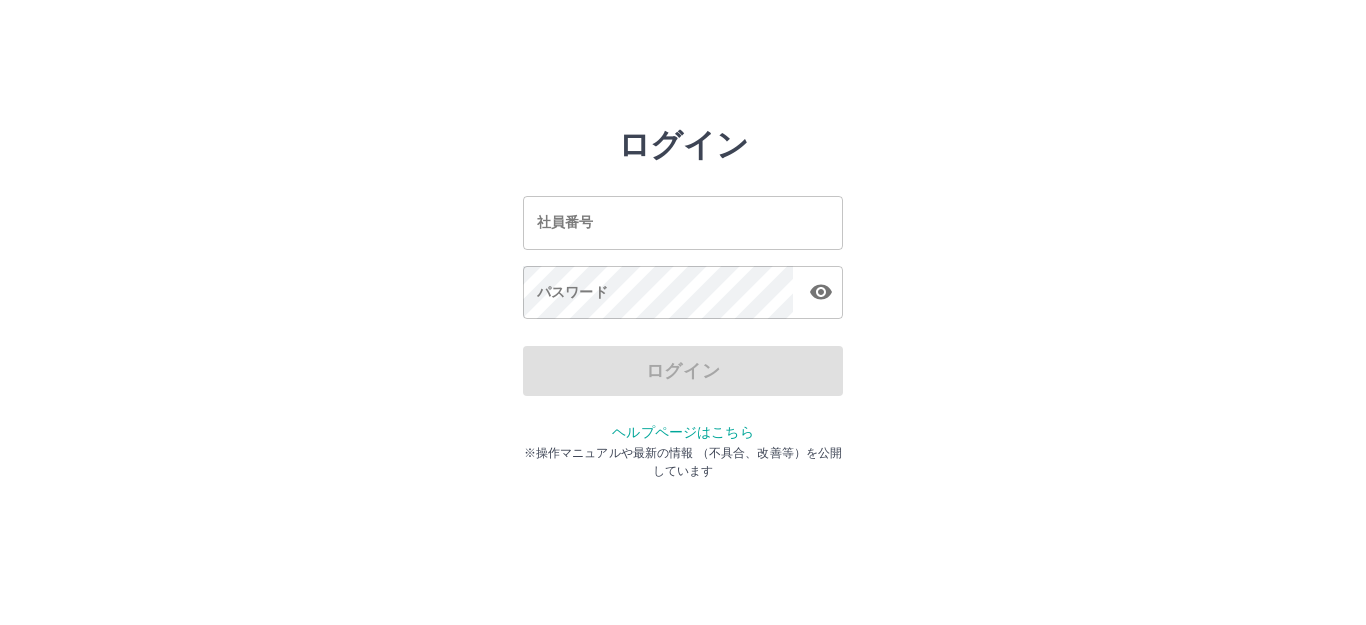 scroll, scrollTop: 0, scrollLeft: 0, axis: both 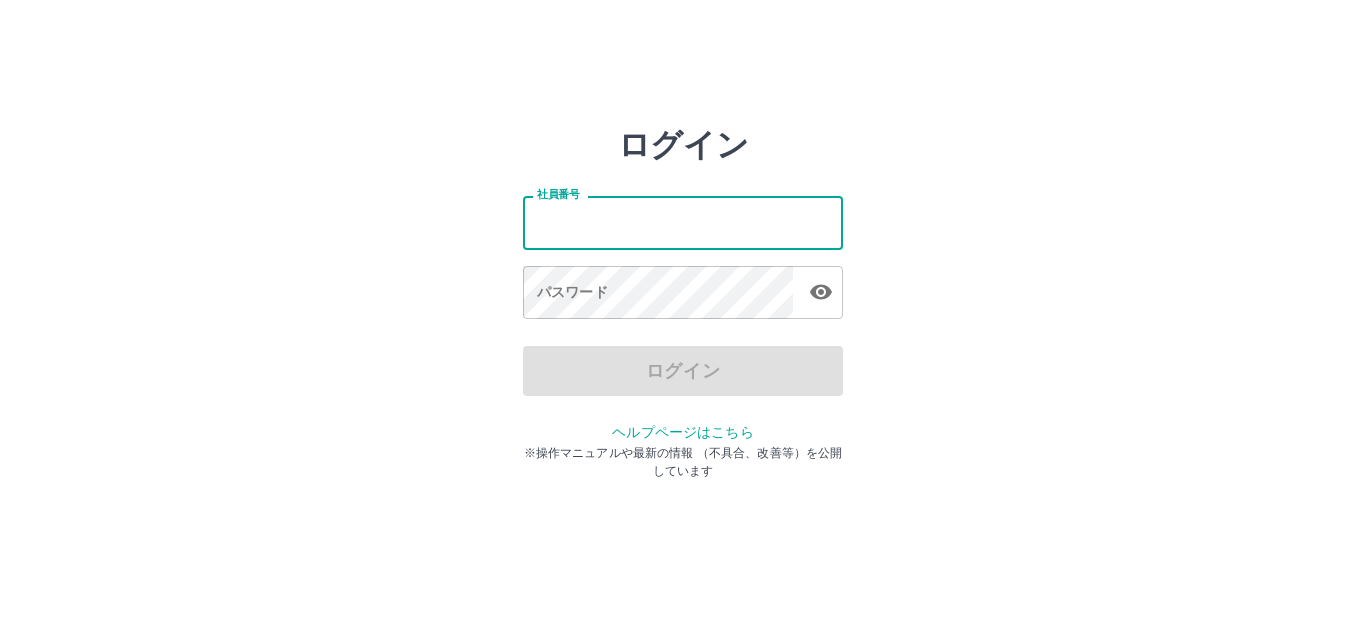 click on "社員番号" at bounding box center [683, 222] 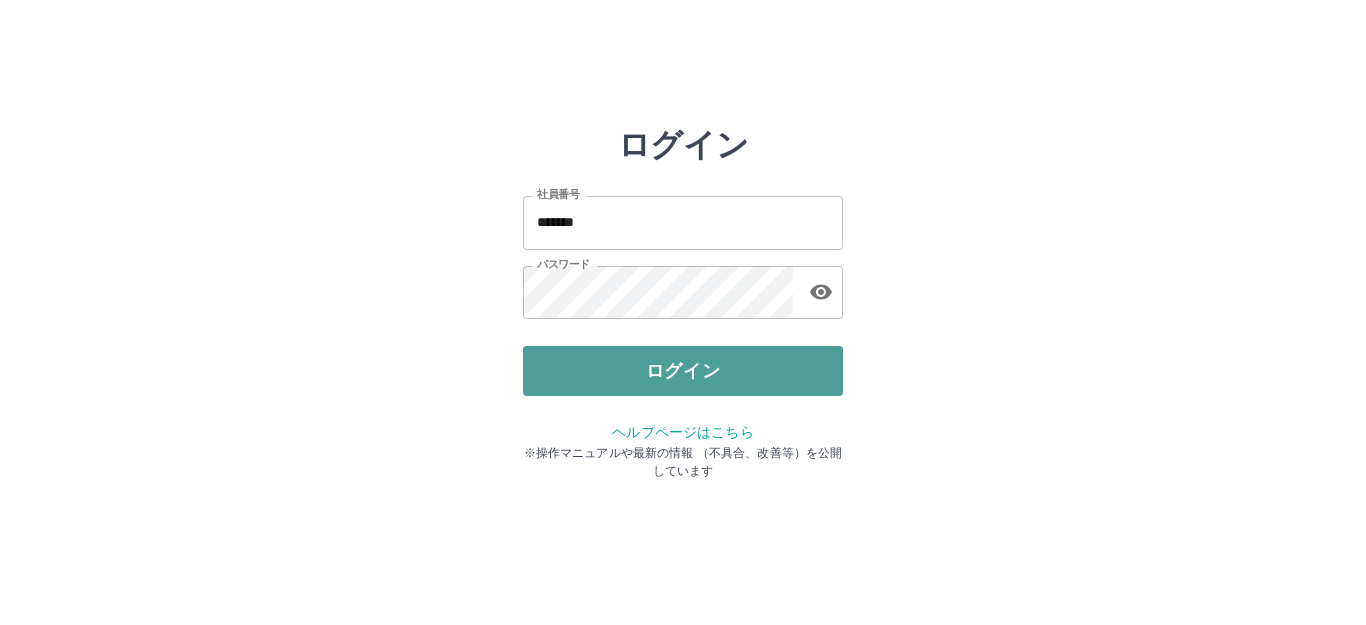 click on "ログイン" at bounding box center (683, 371) 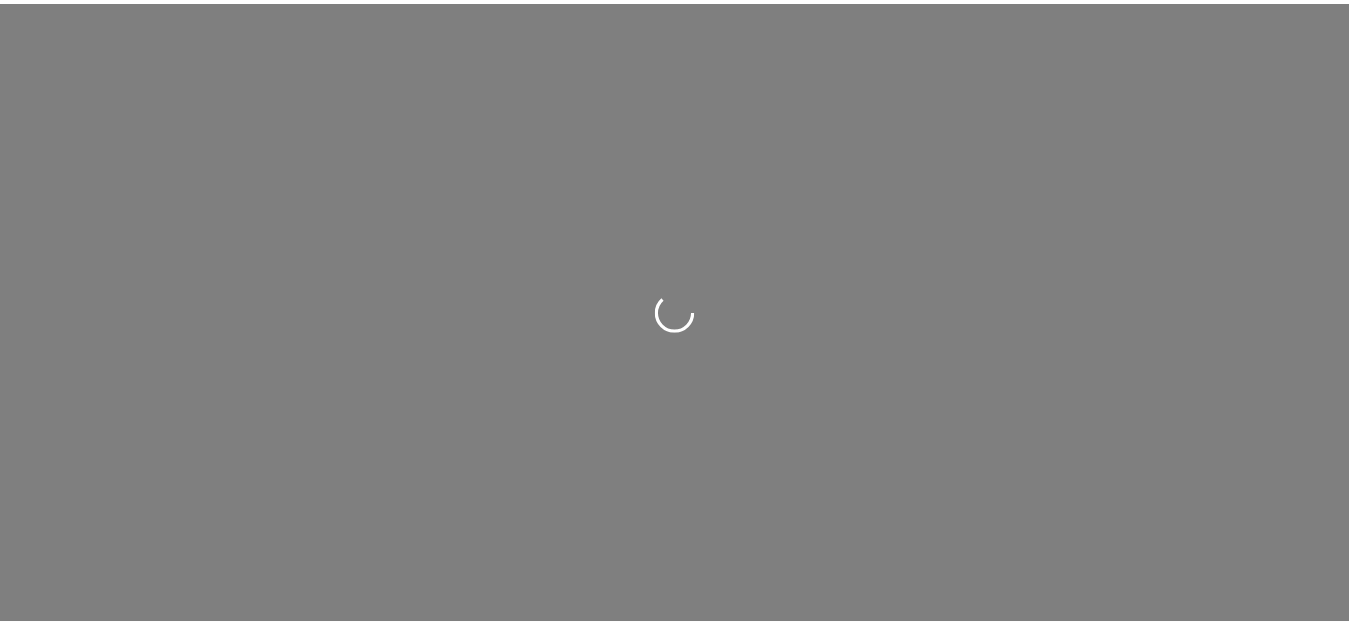 scroll, scrollTop: 0, scrollLeft: 0, axis: both 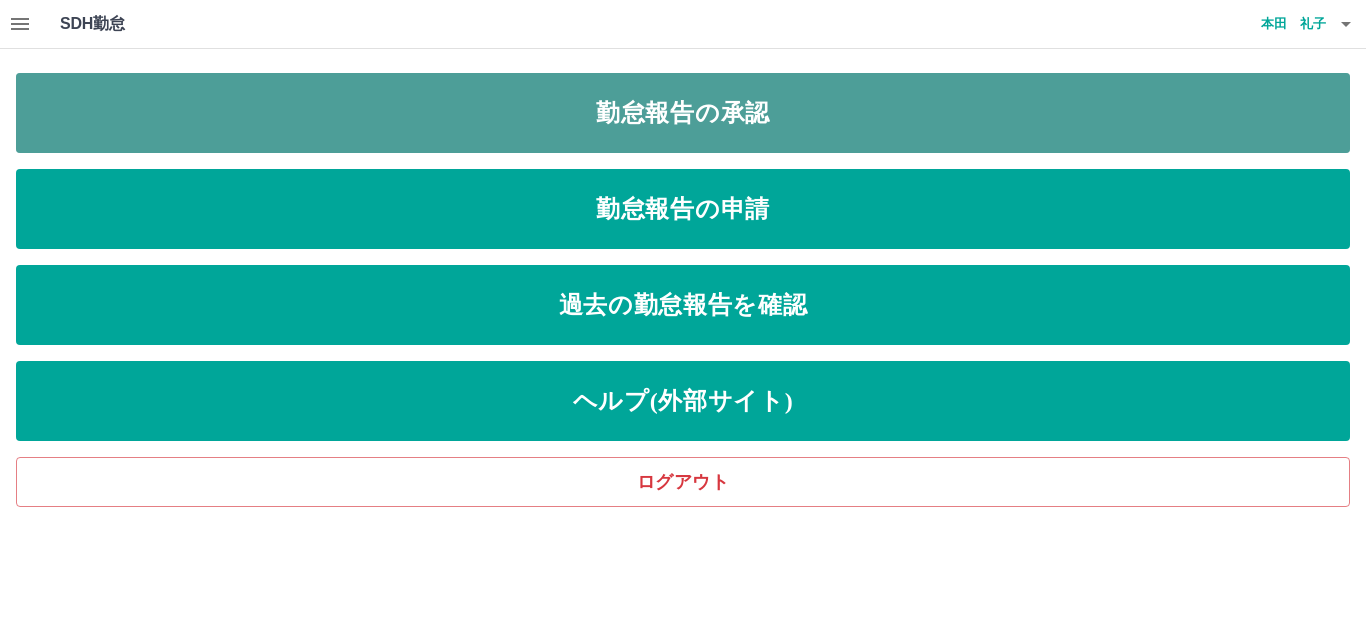 click on "勤怠報告の承認" at bounding box center [683, 113] 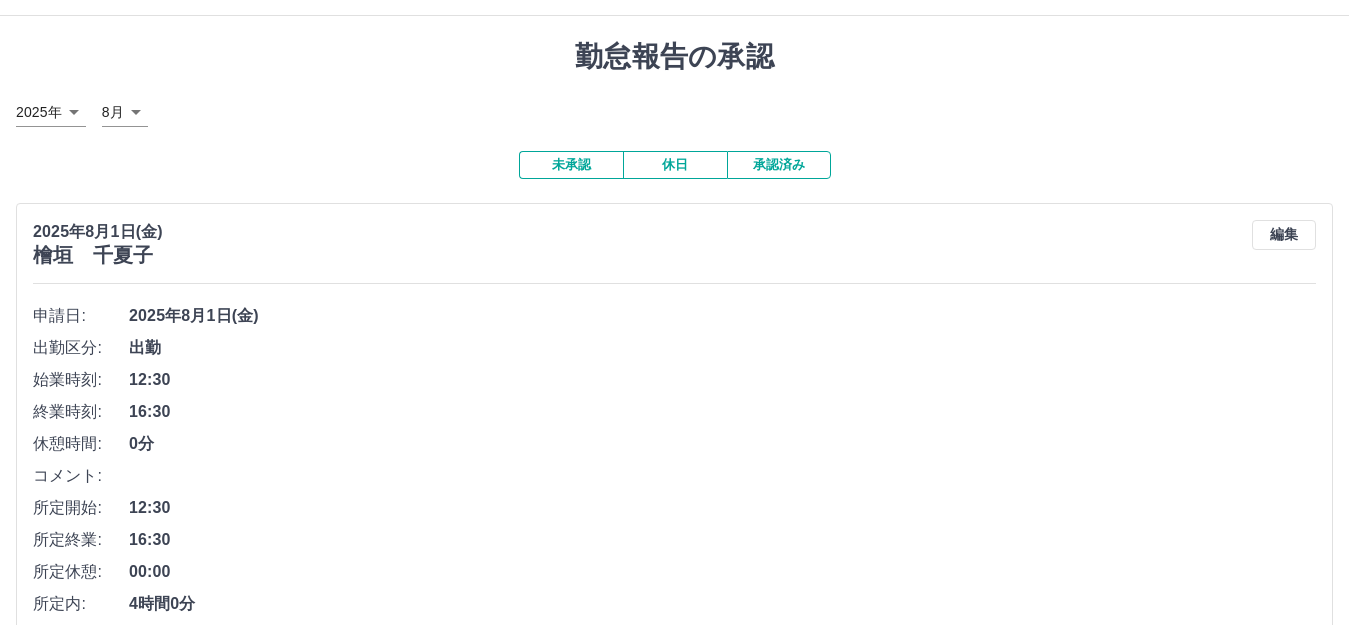 scroll, scrollTop: 0, scrollLeft: 0, axis: both 